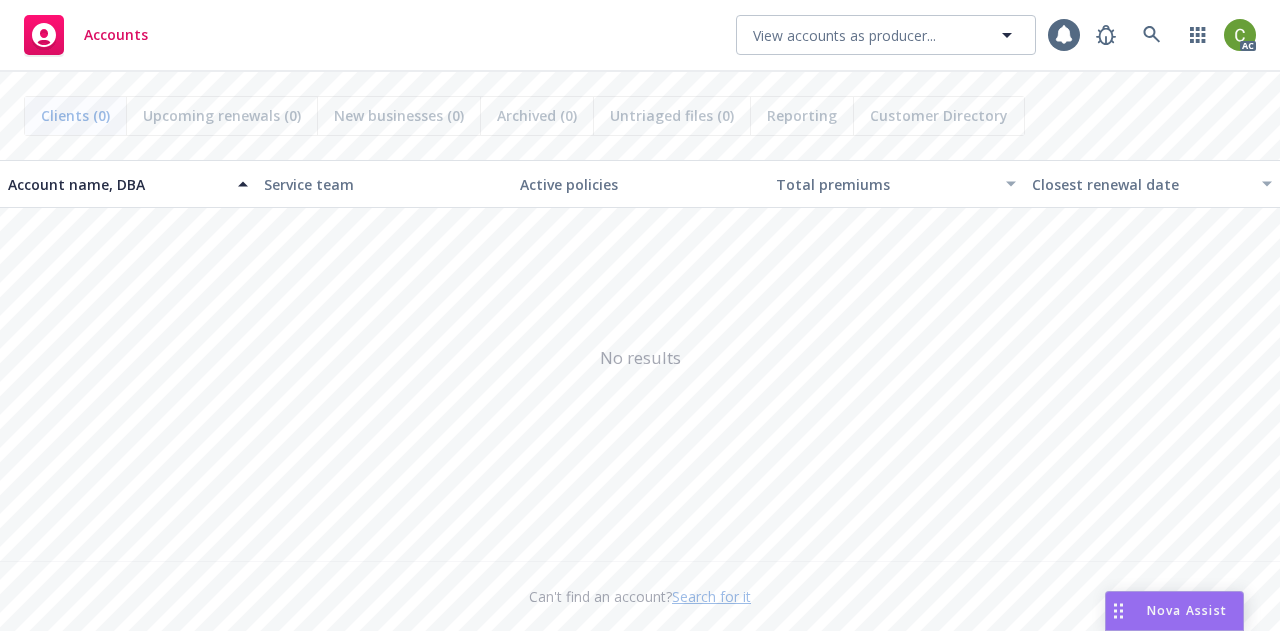 scroll, scrollTop: 0, scrollLeft: 0, axis: both 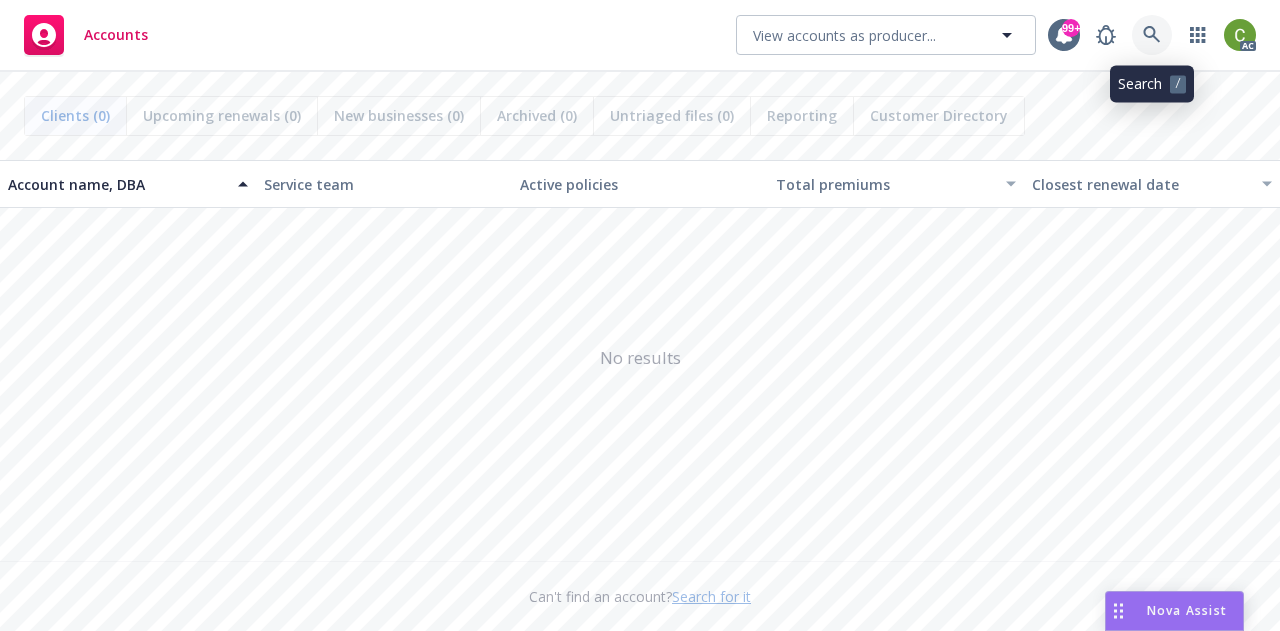 click 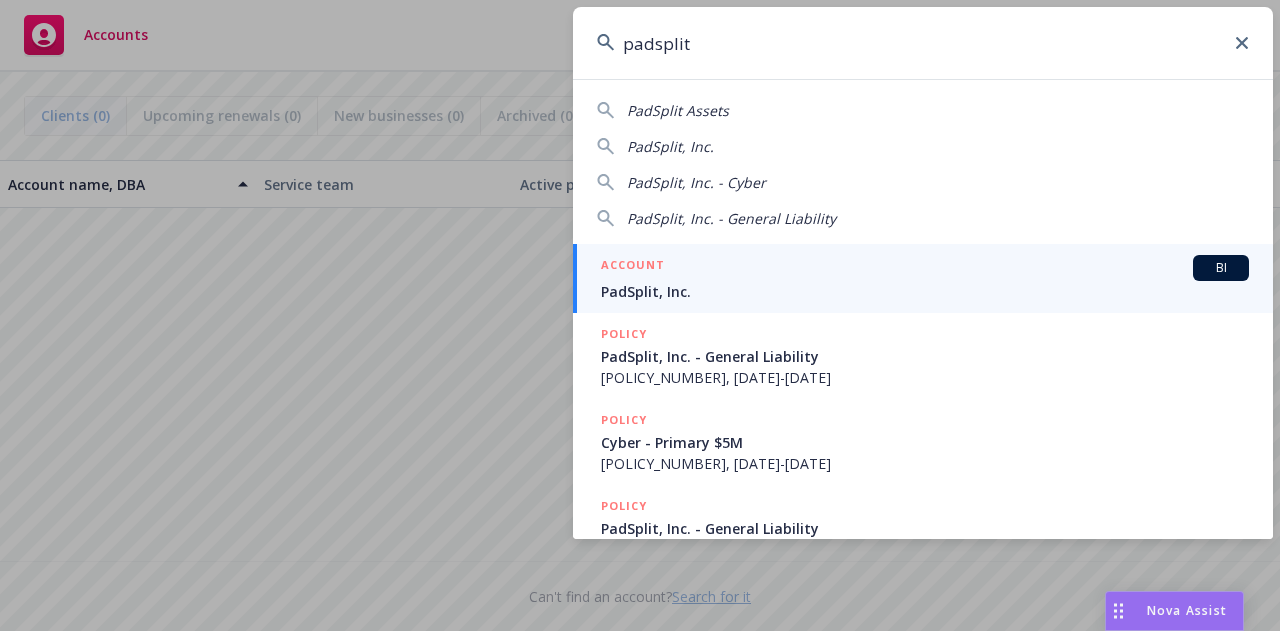type on "padsplit" 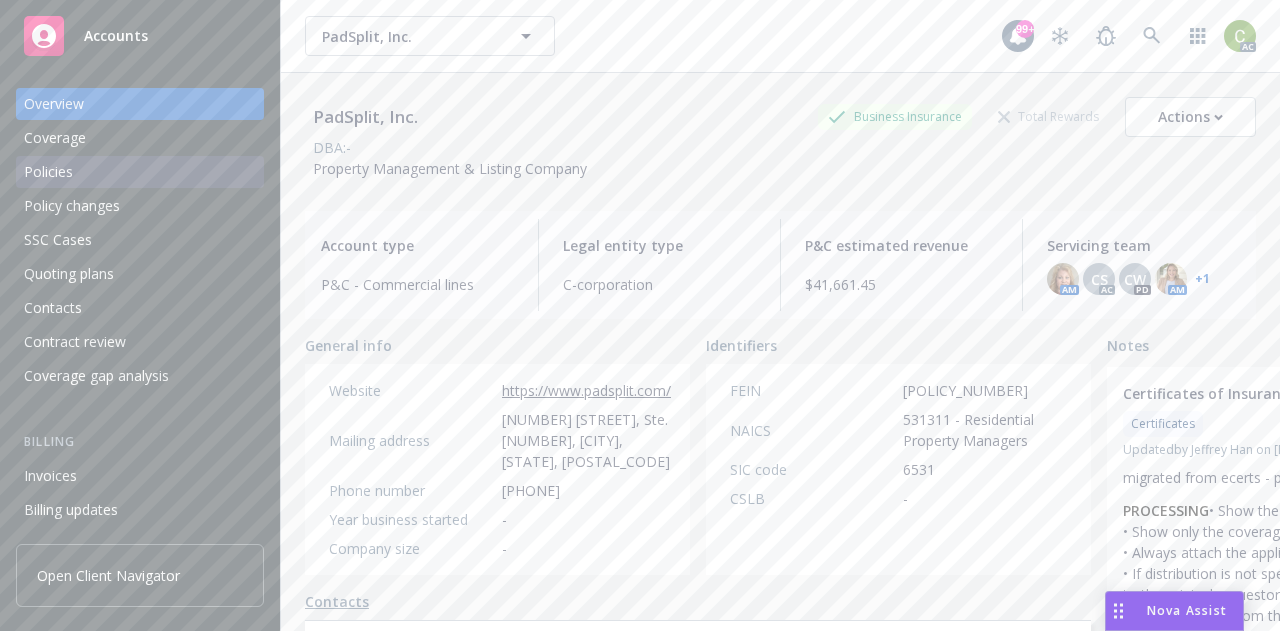 click on "Policies" at bounding box center [48, 172] 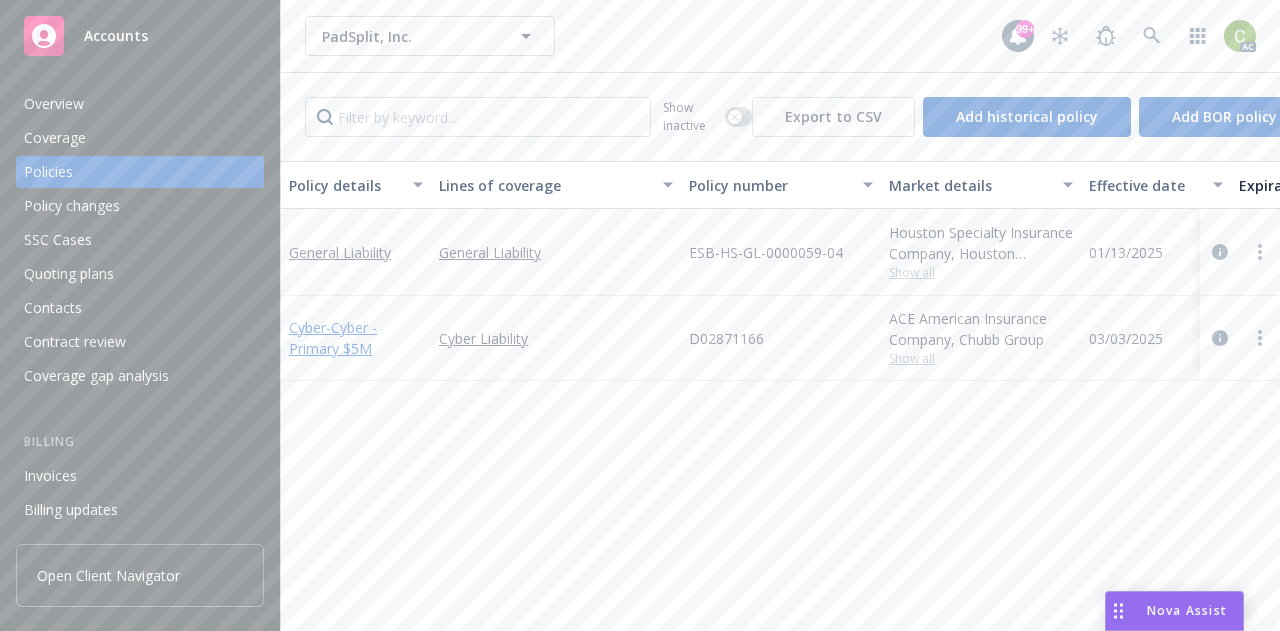 click on "-  Cyber - Primary $5M" at bounding box center [333, 338] 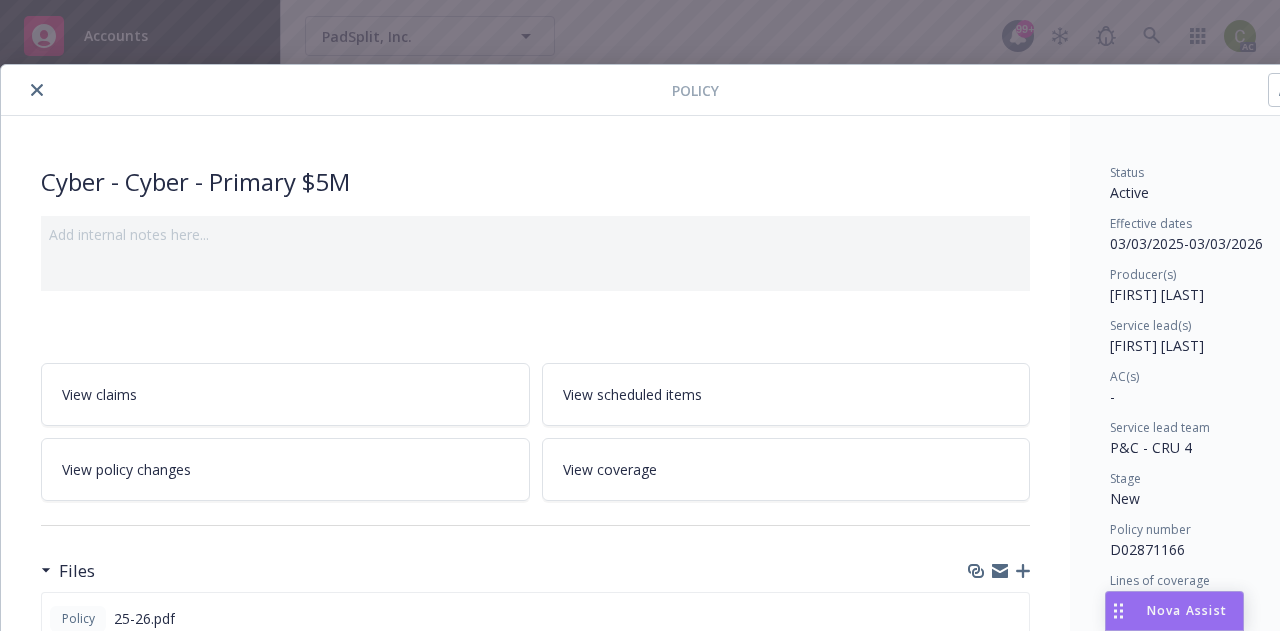 click on "Policy" at bounding box center [687, 90] 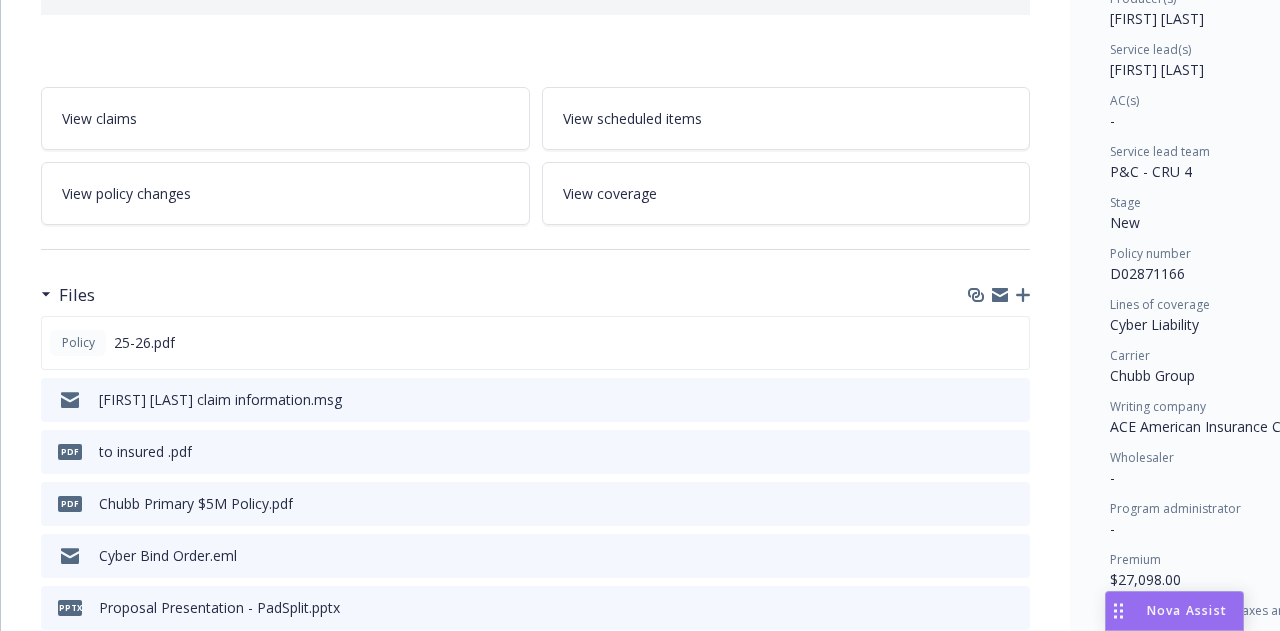 scroll, scrollTop: 279, scrollLeft: 0, axis: vertical 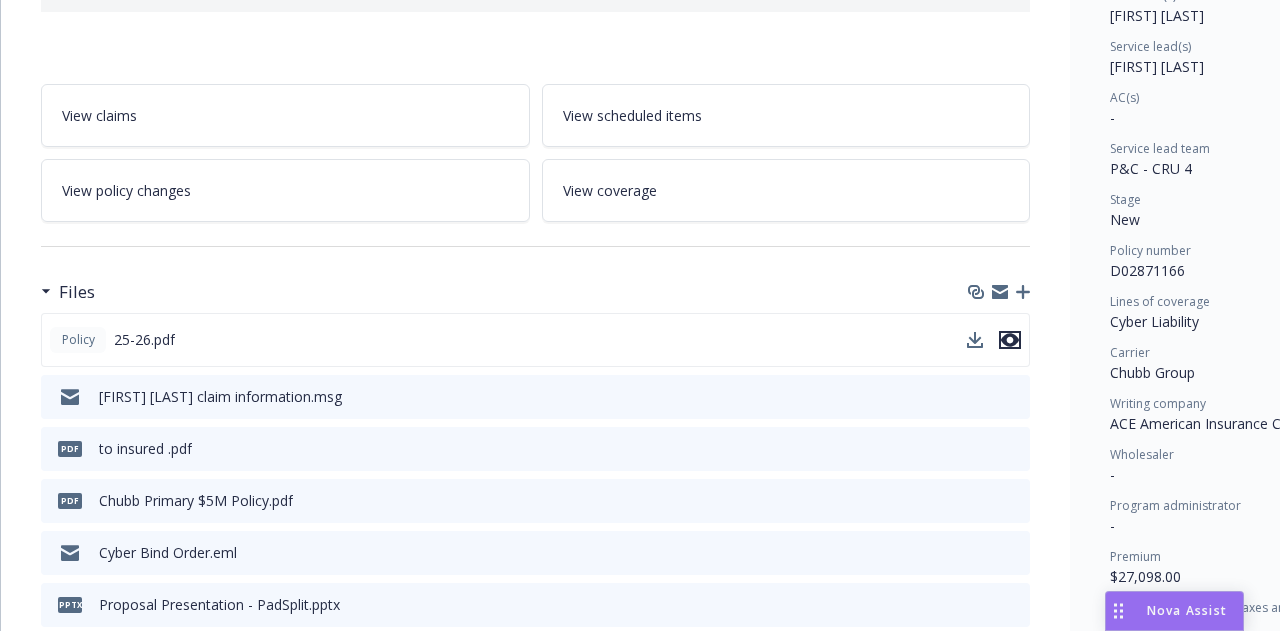 click 